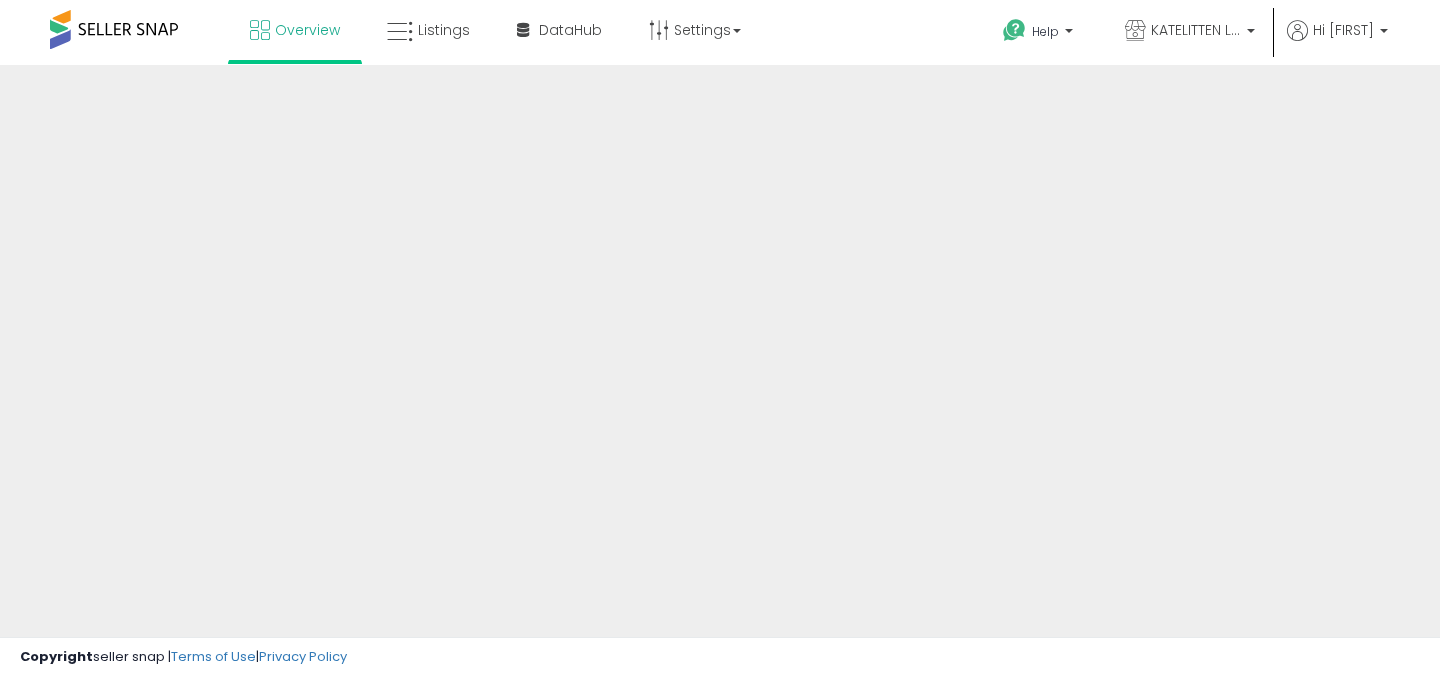 scroll, scrollTop: 0, scrollLeft: 0, axis: both 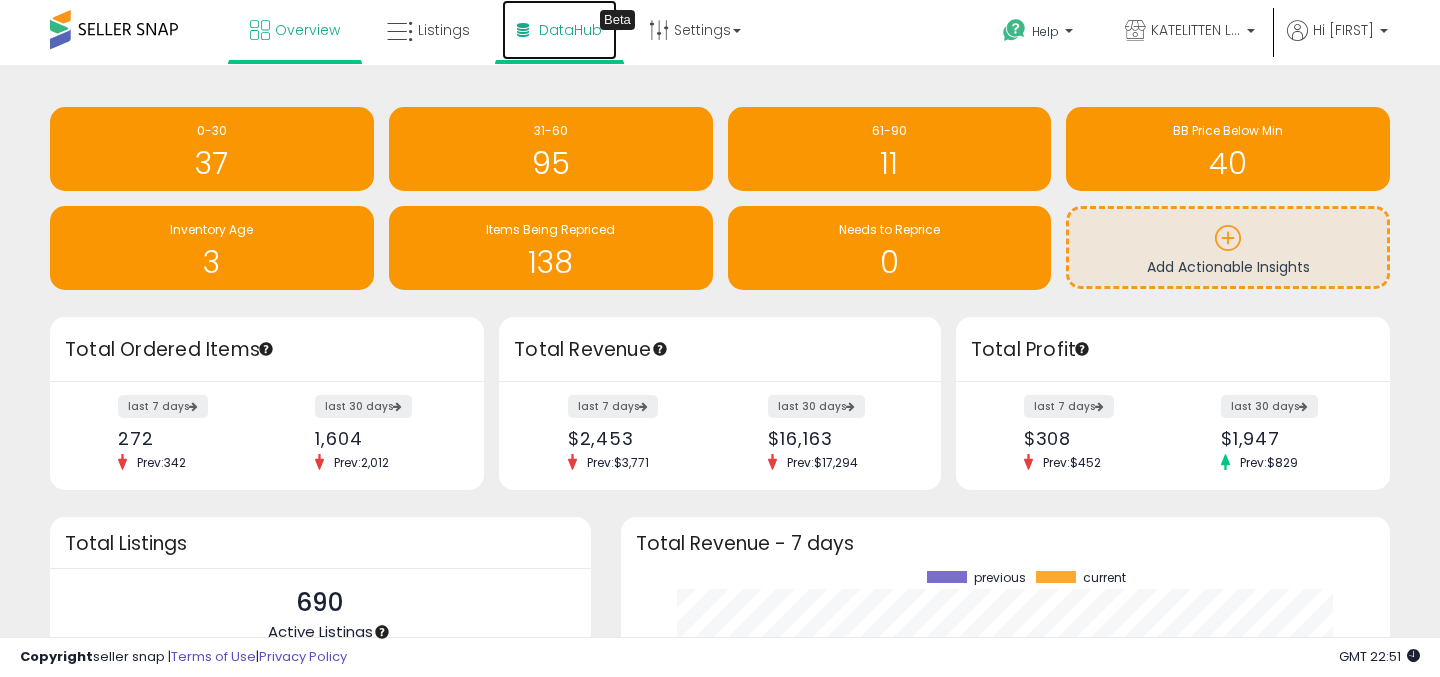 click on "DataHub" at bounding box center (570, 30) 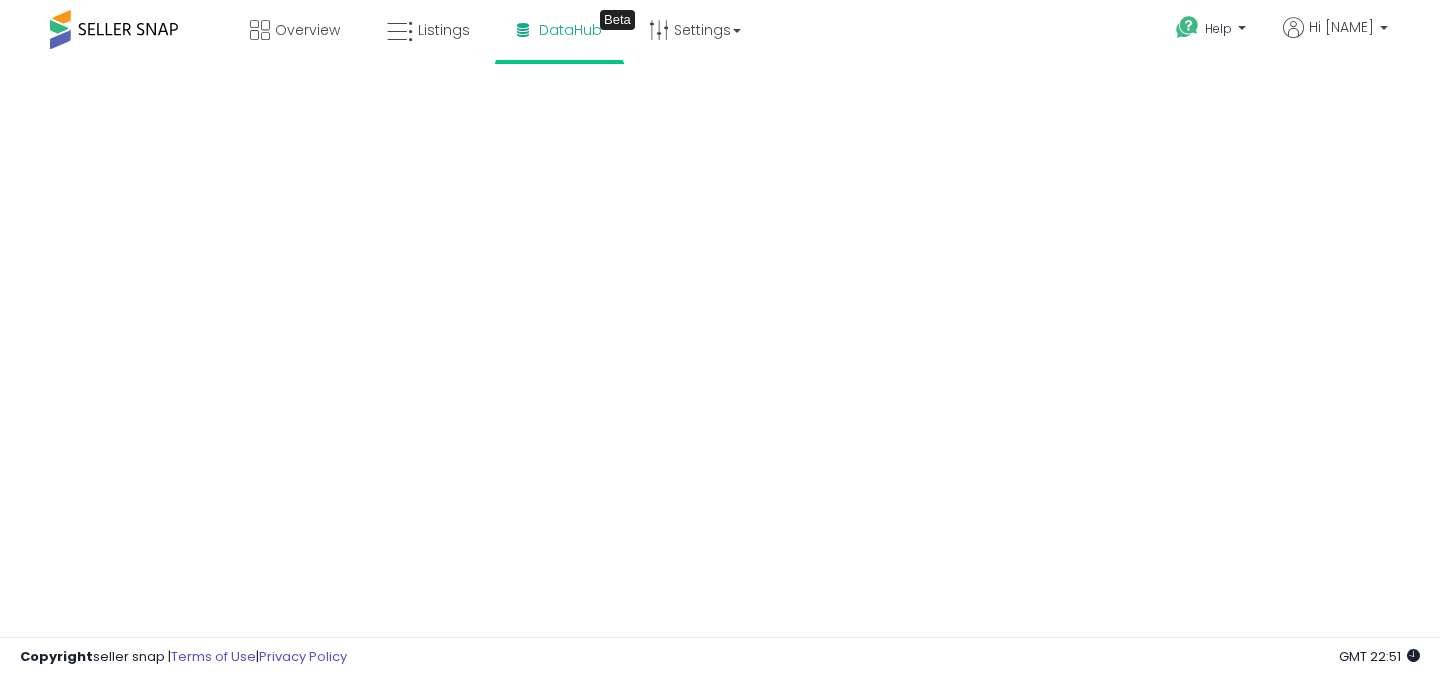 scroll, scrollTop: 0, scrollLeft: 0, axis: both 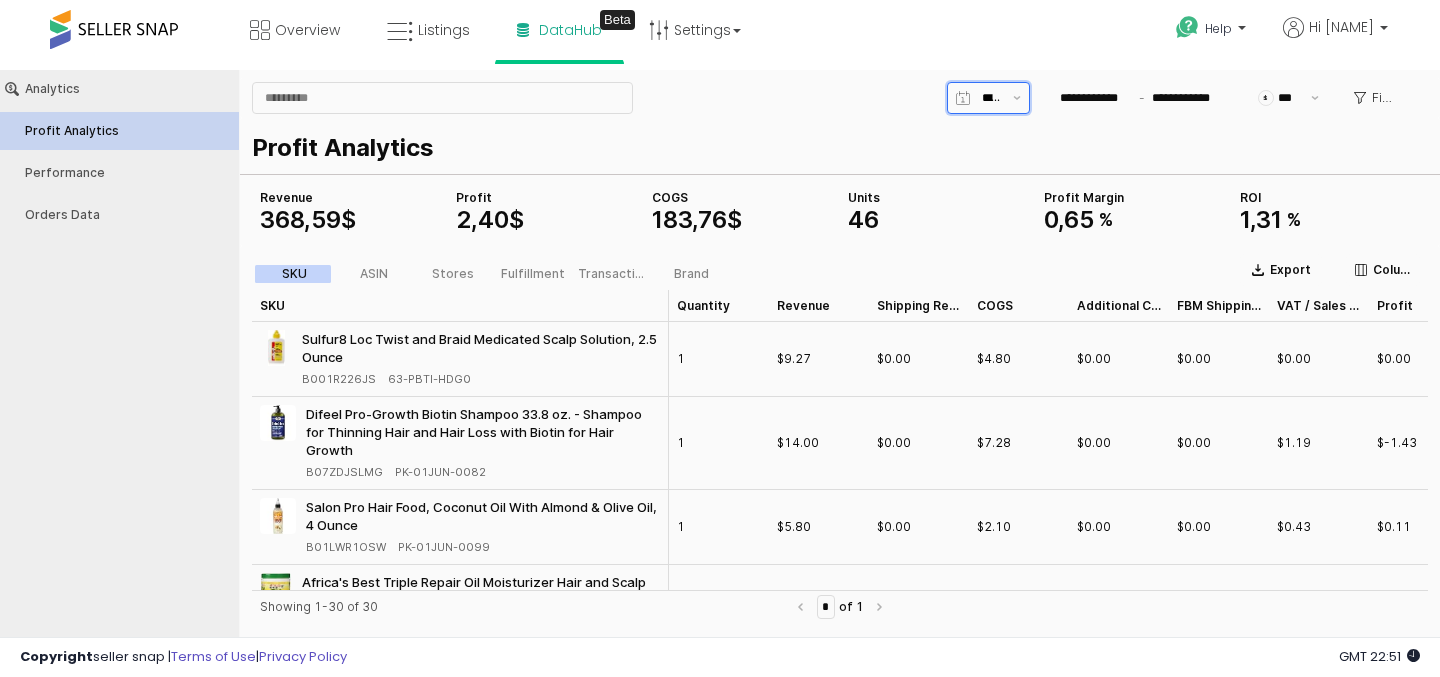 click at bounding box center (987, 98) 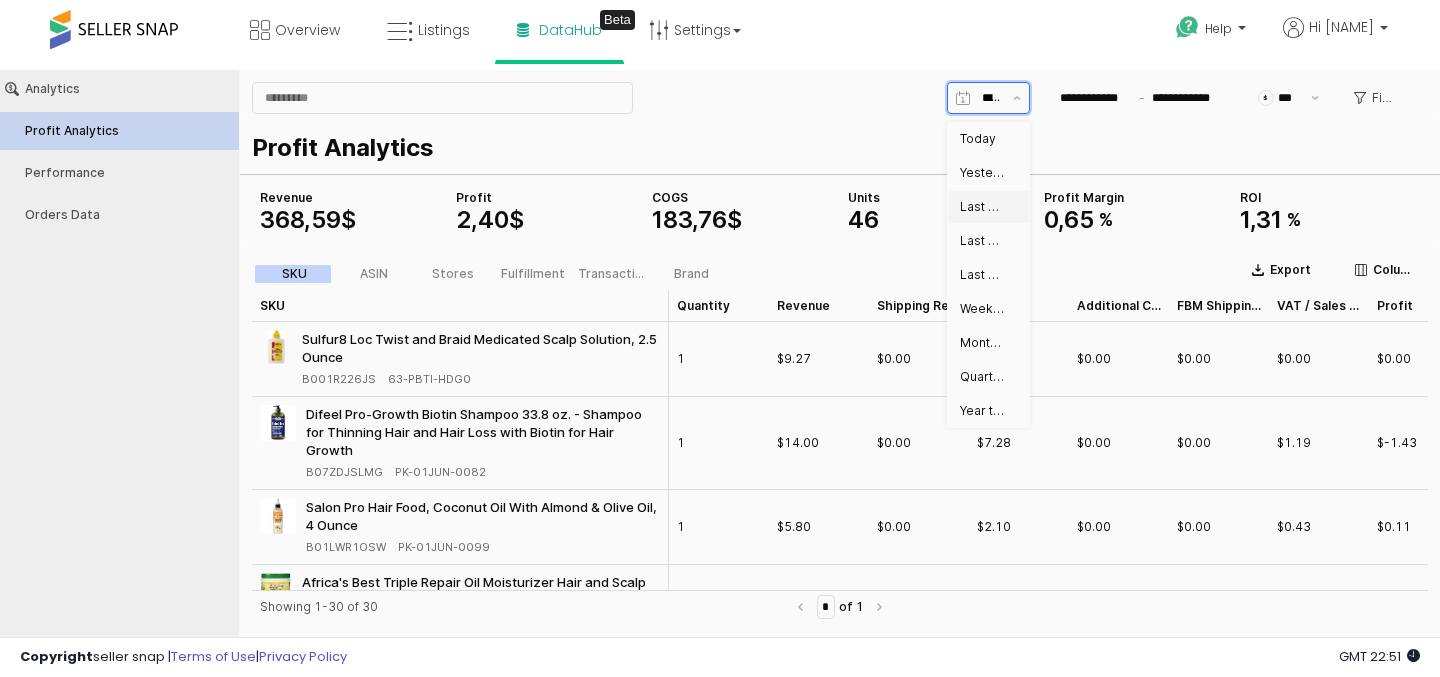 click on "Last 7 days" at bounding box center [982, 207] 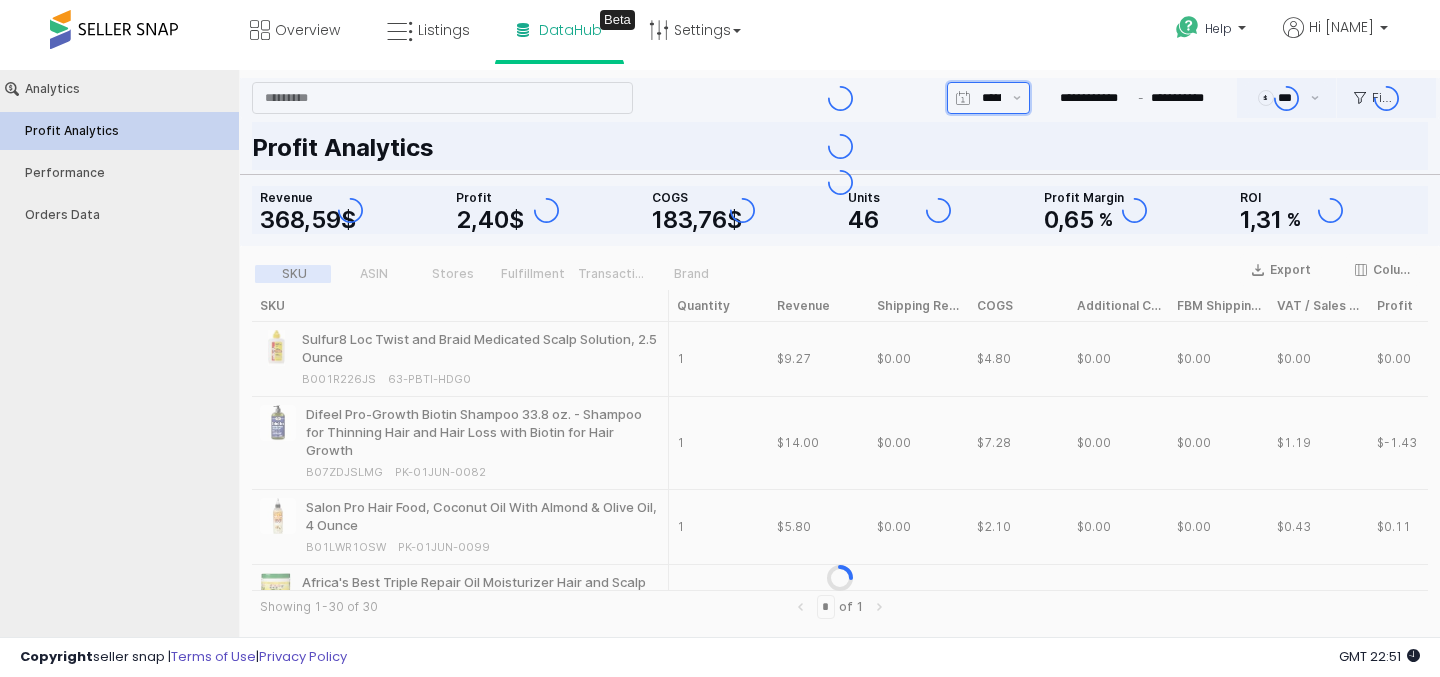 type on "**********" 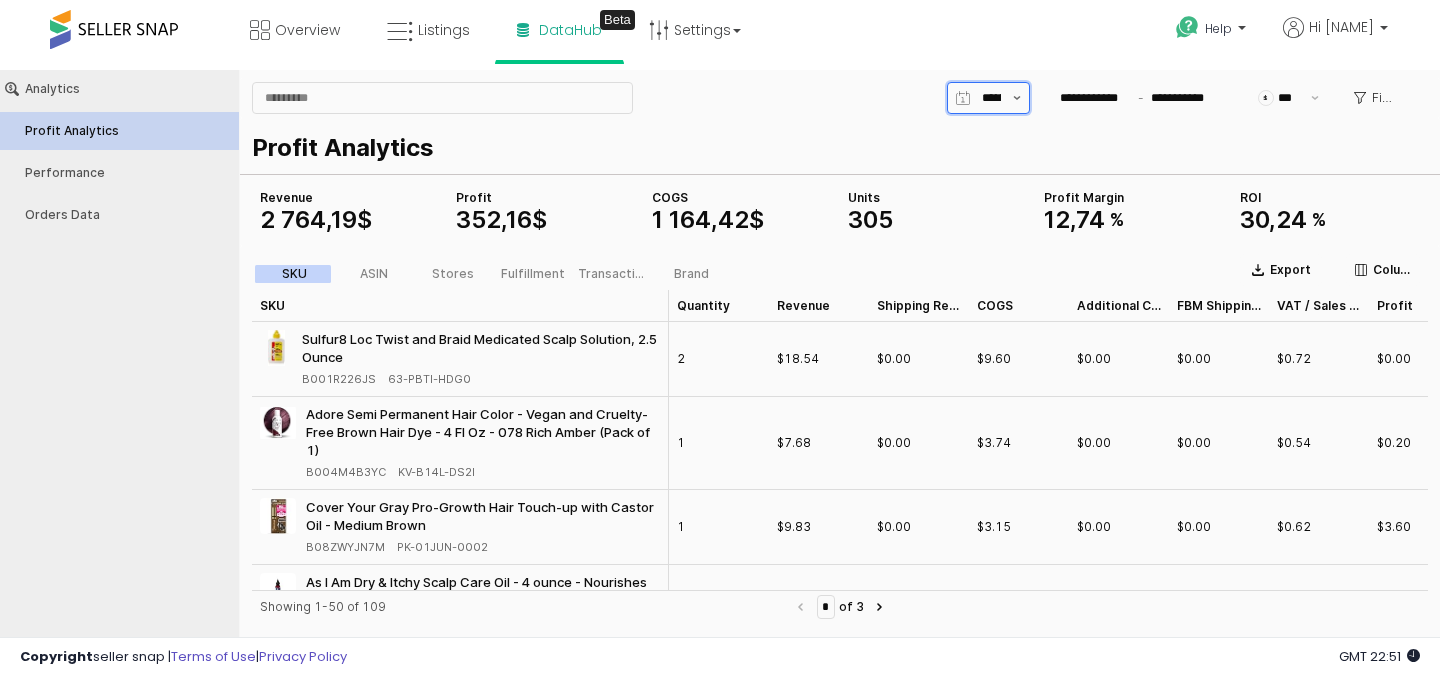 click at bounding box center (1017, 98) 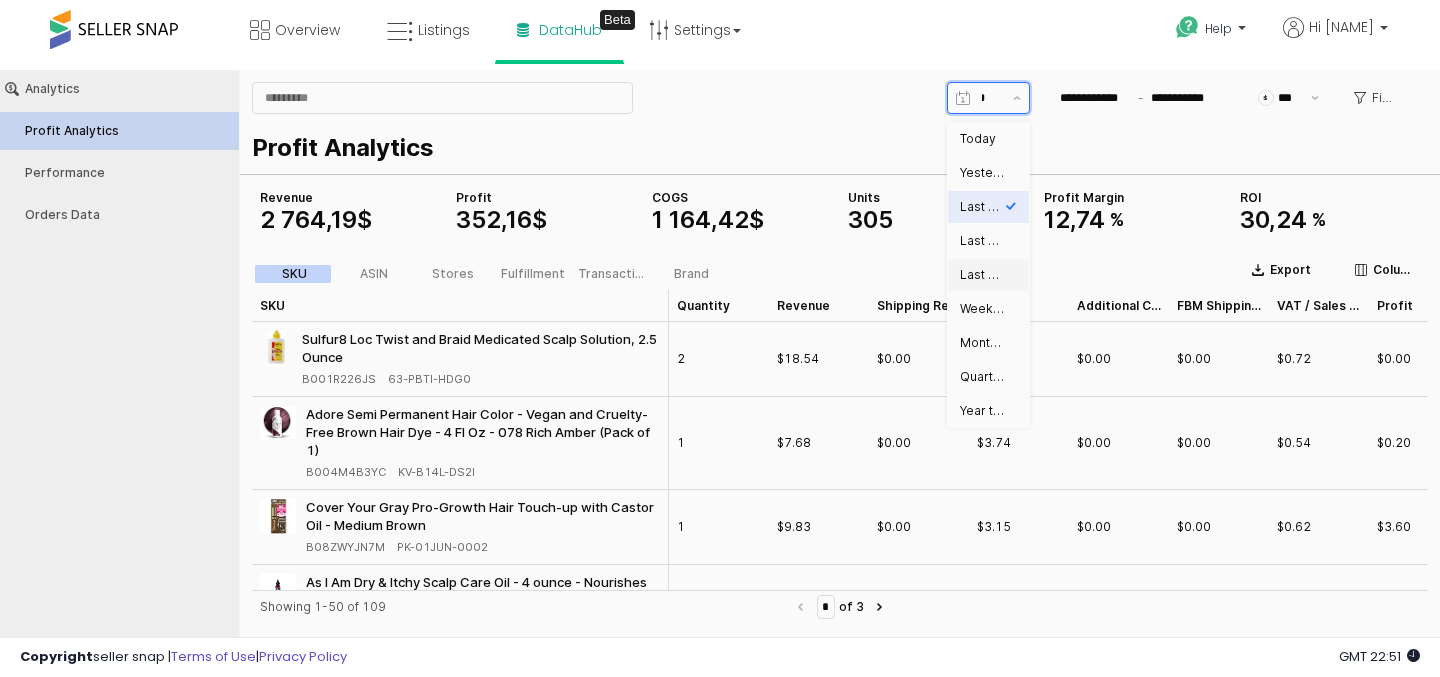 click on "Last 30 days" at bounding box center (982, 275) 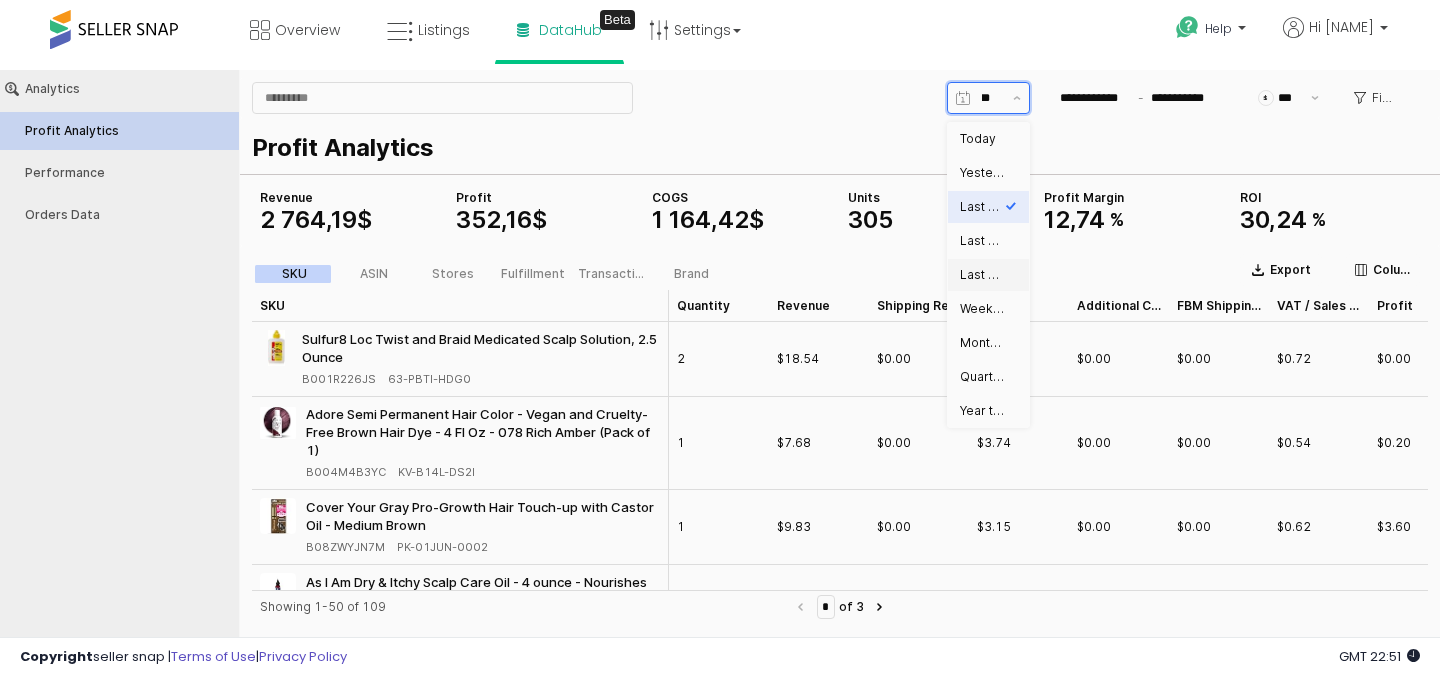 type on "**********" 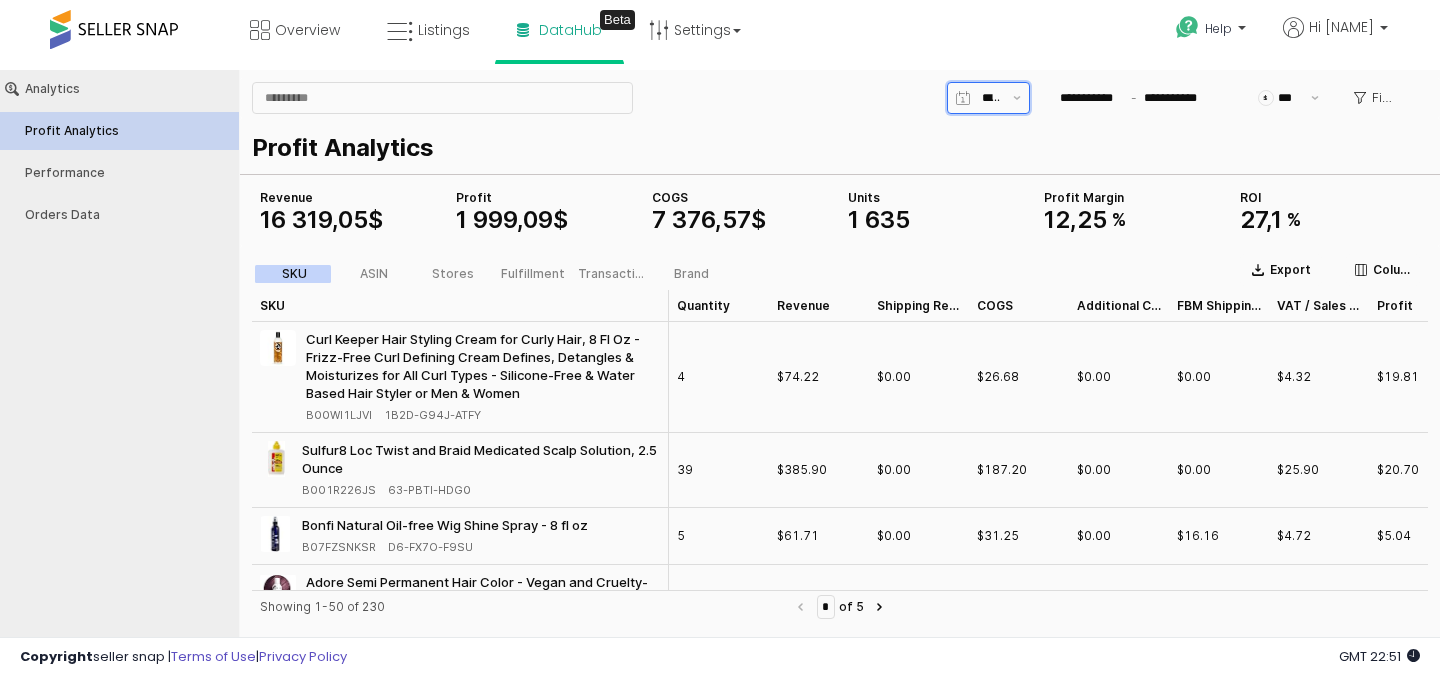 click on "**********" at bounding box center [987, 98] 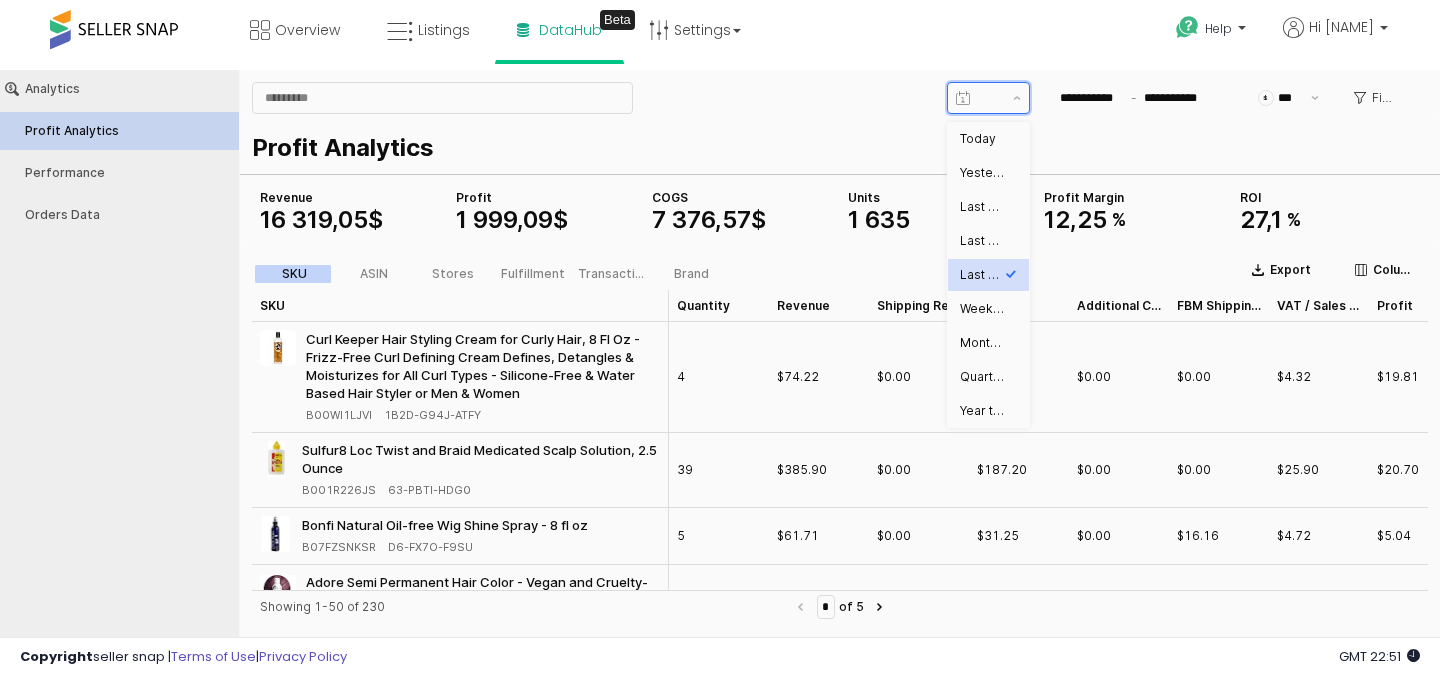 click on "Today" at bounding box center [982, 139] 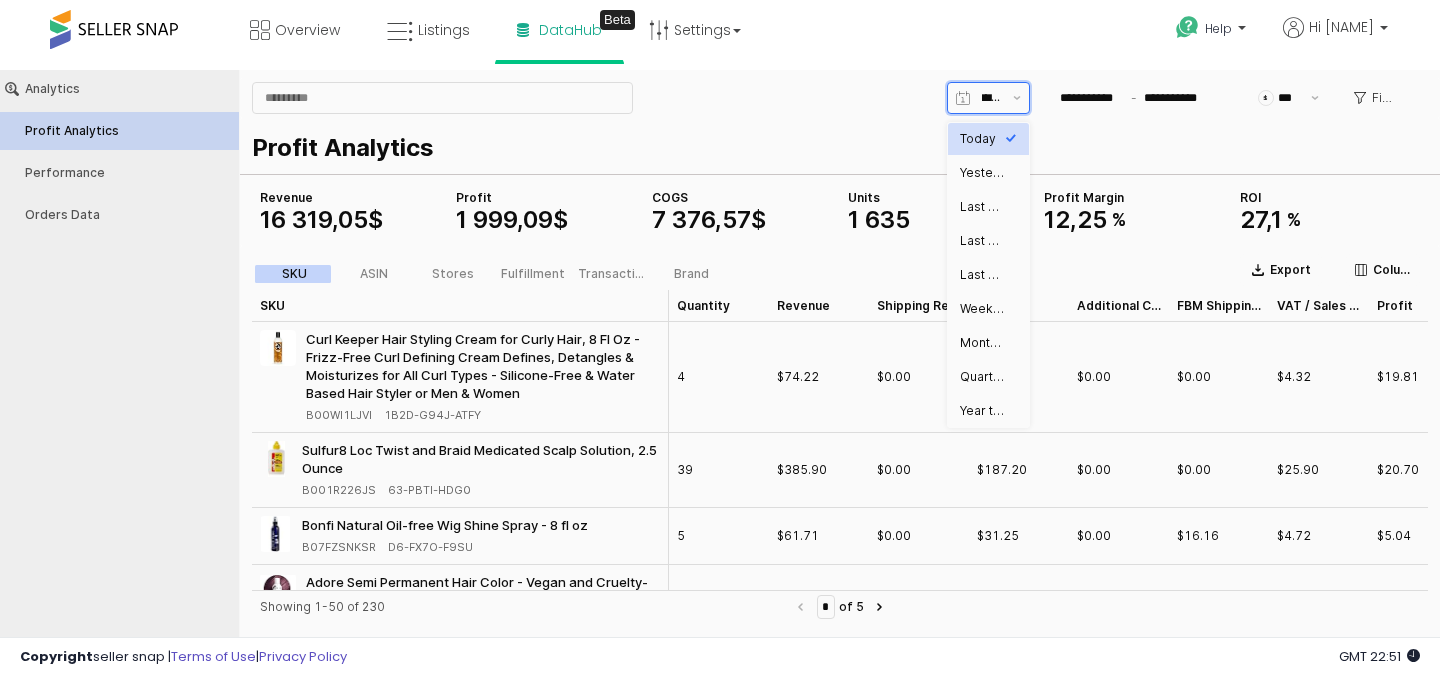 type on "*****" 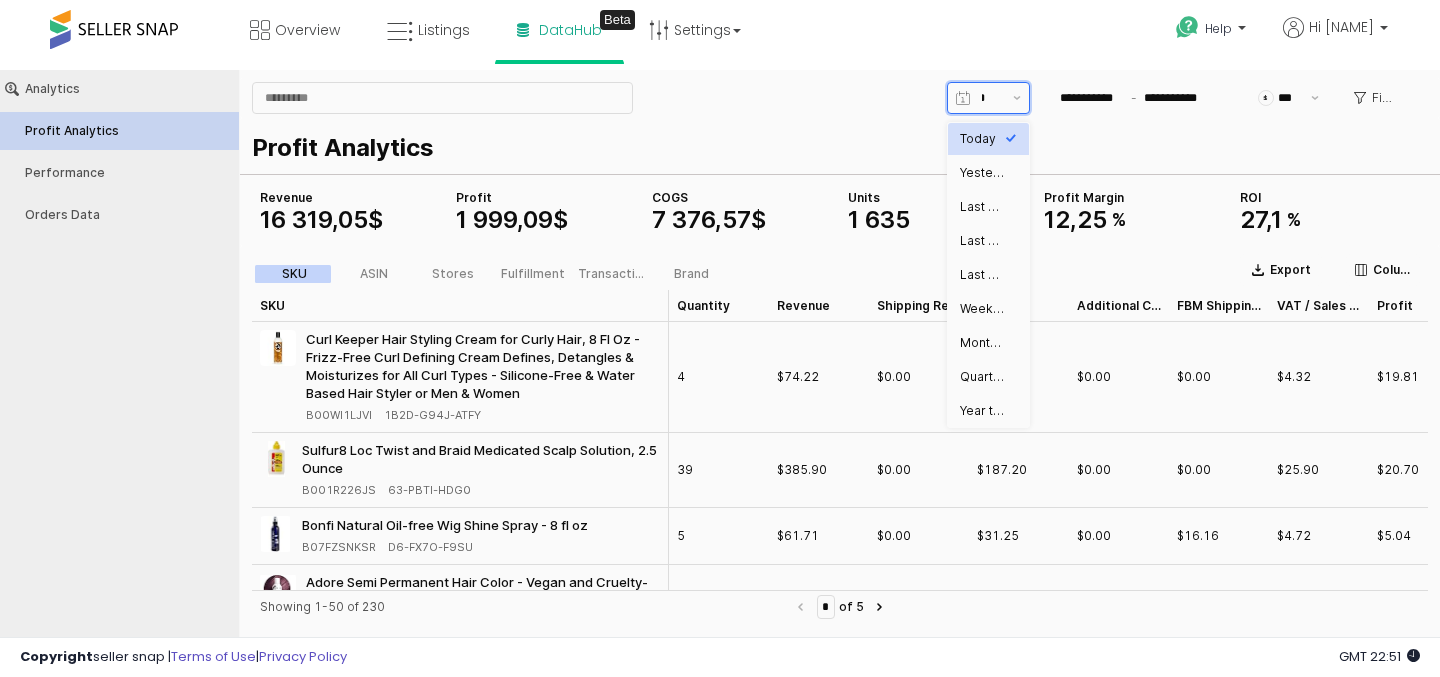 type on "**********" 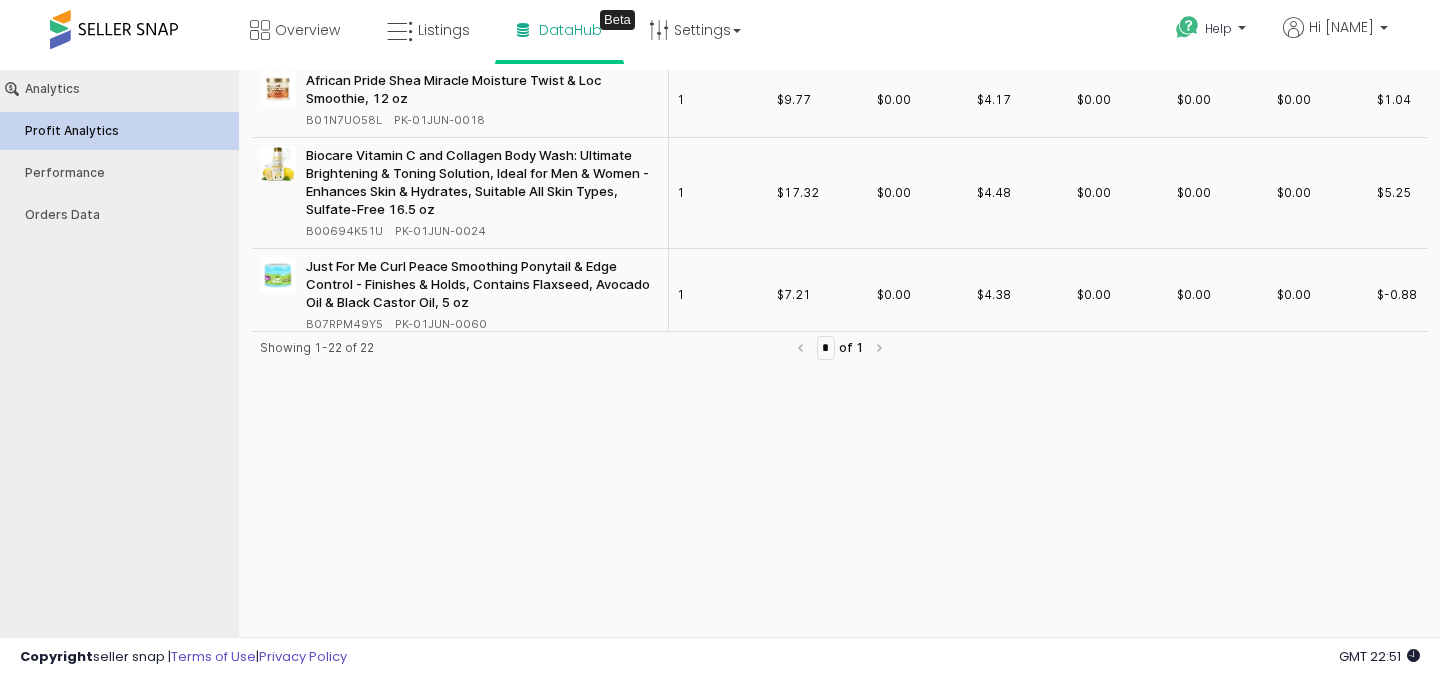 scroll, scrollTop: 264, scrollLeft: 0, axis: vertical 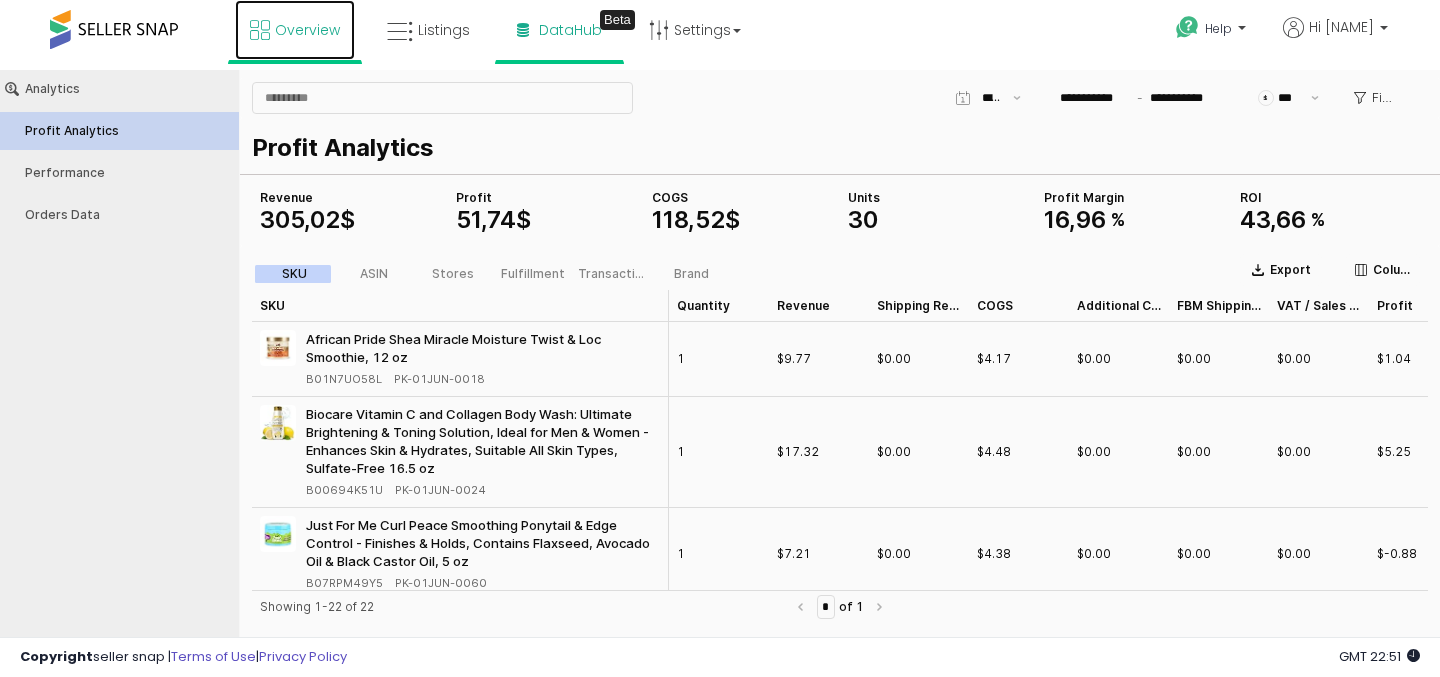 click on "Overview" at bounding box center (307, 30) 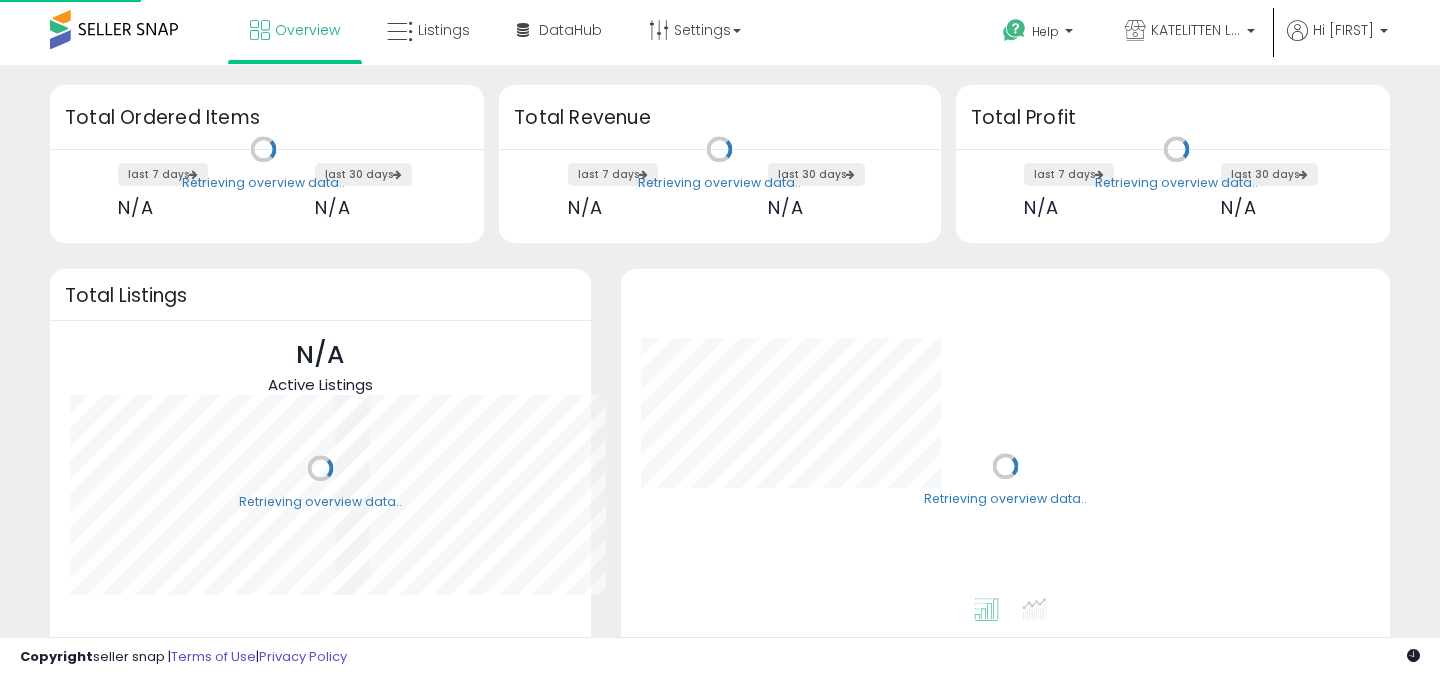 scroll, scrollTop: 0, scrollLeft: 0, axis: both 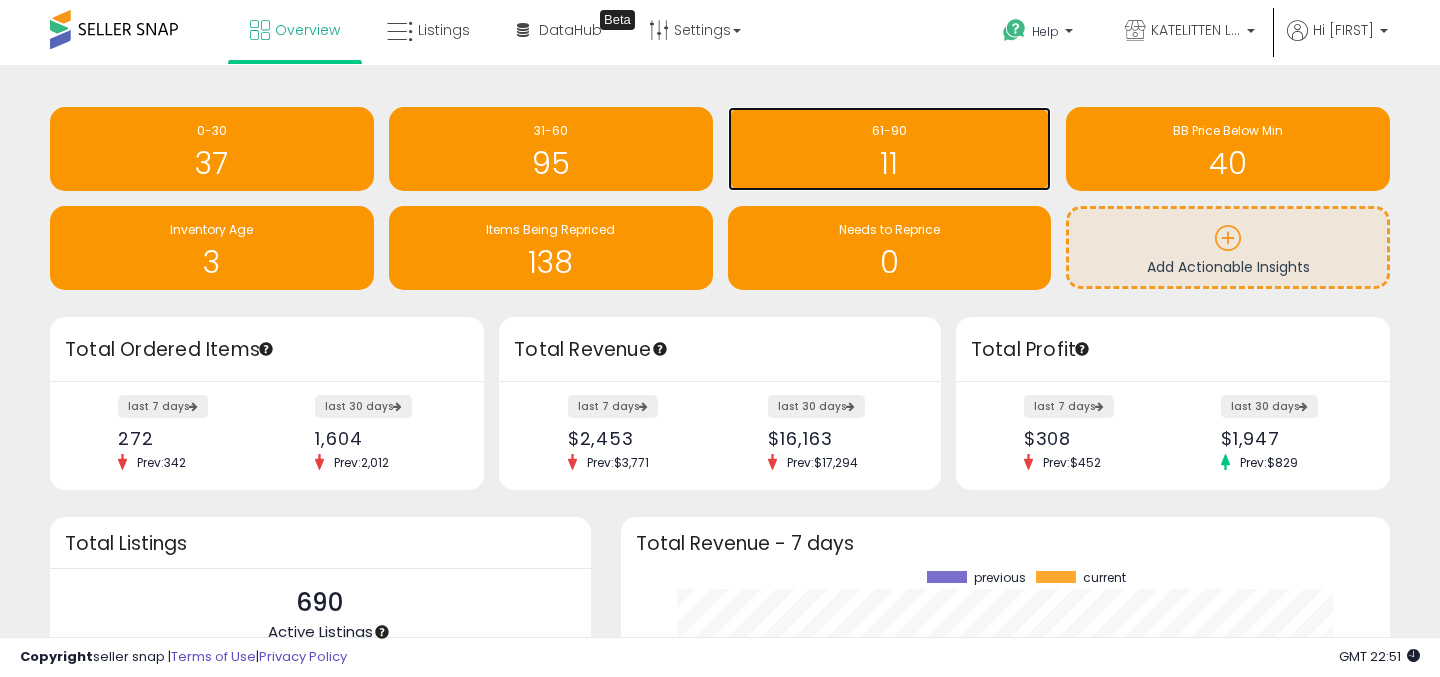 click on "11" at bounding box center (890, 163) 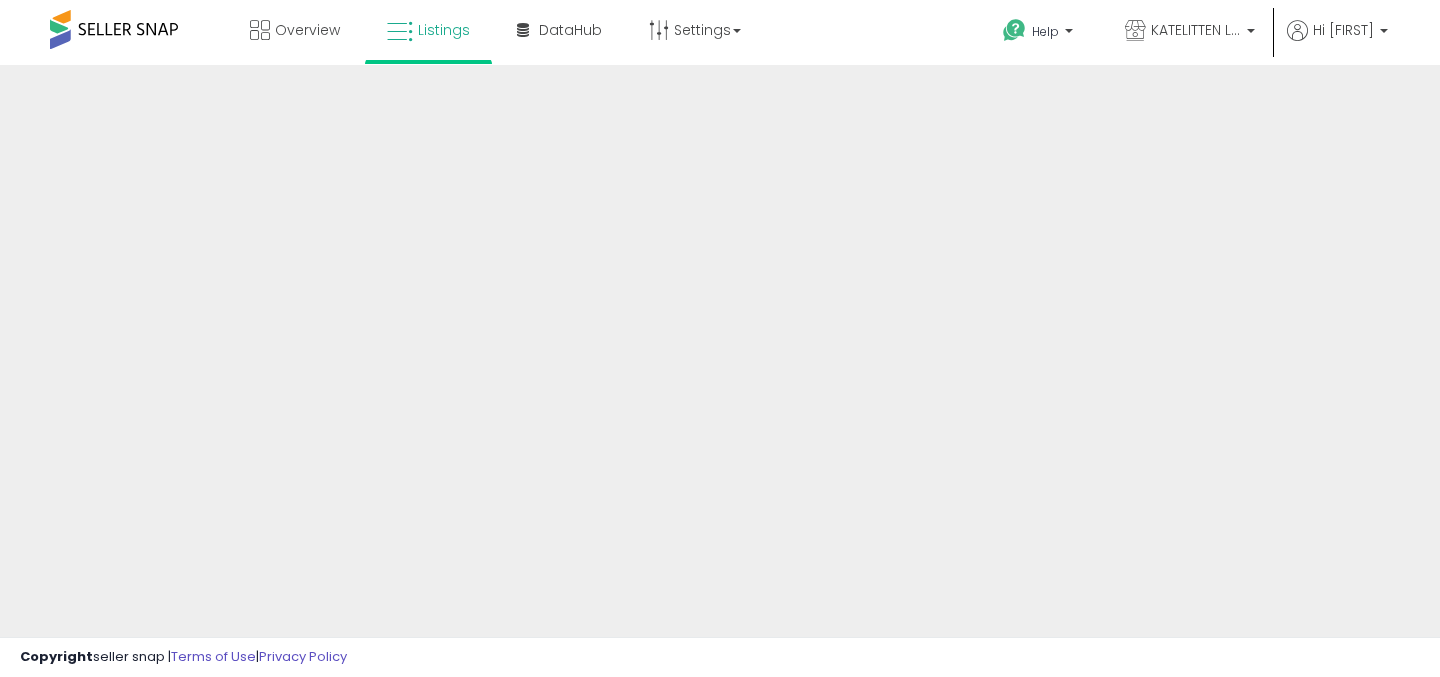scroll, scrollTop: 0, scrollLeft: 0, axis: both 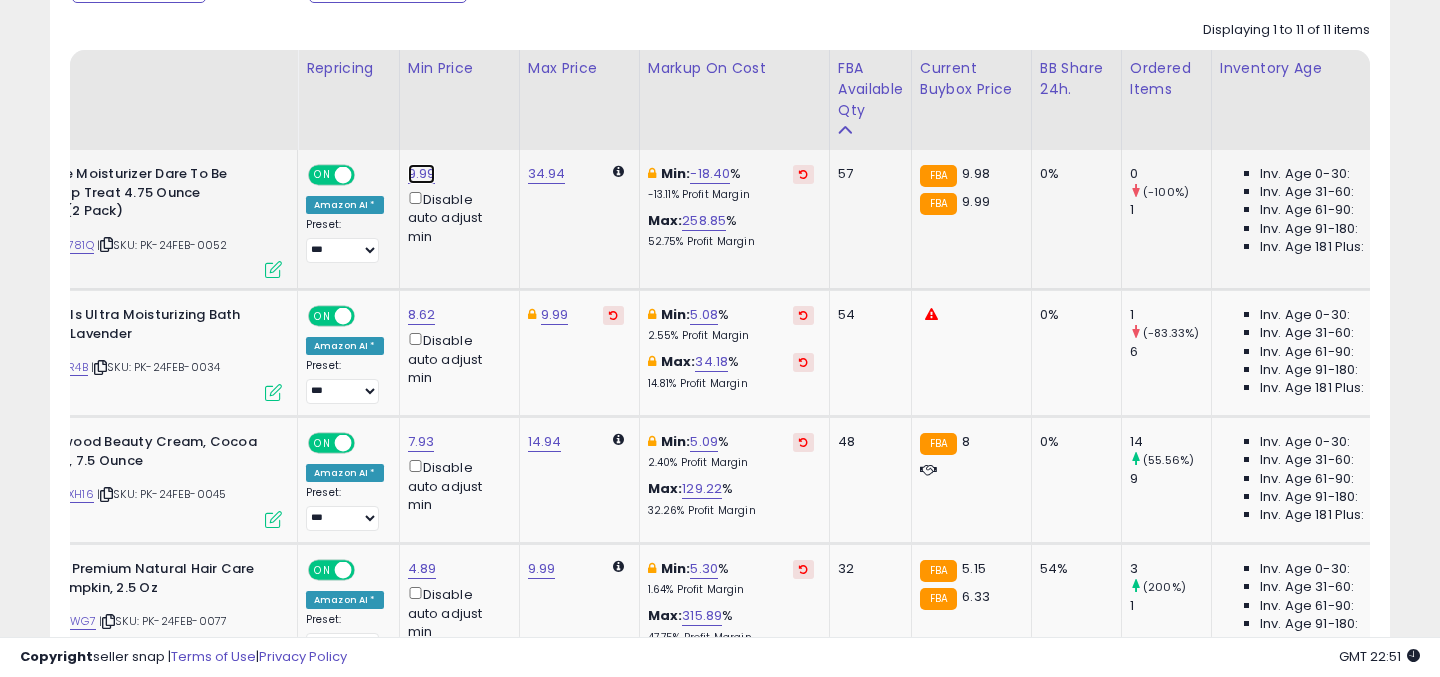 click on "9.99" at bounding box center [422, 174] 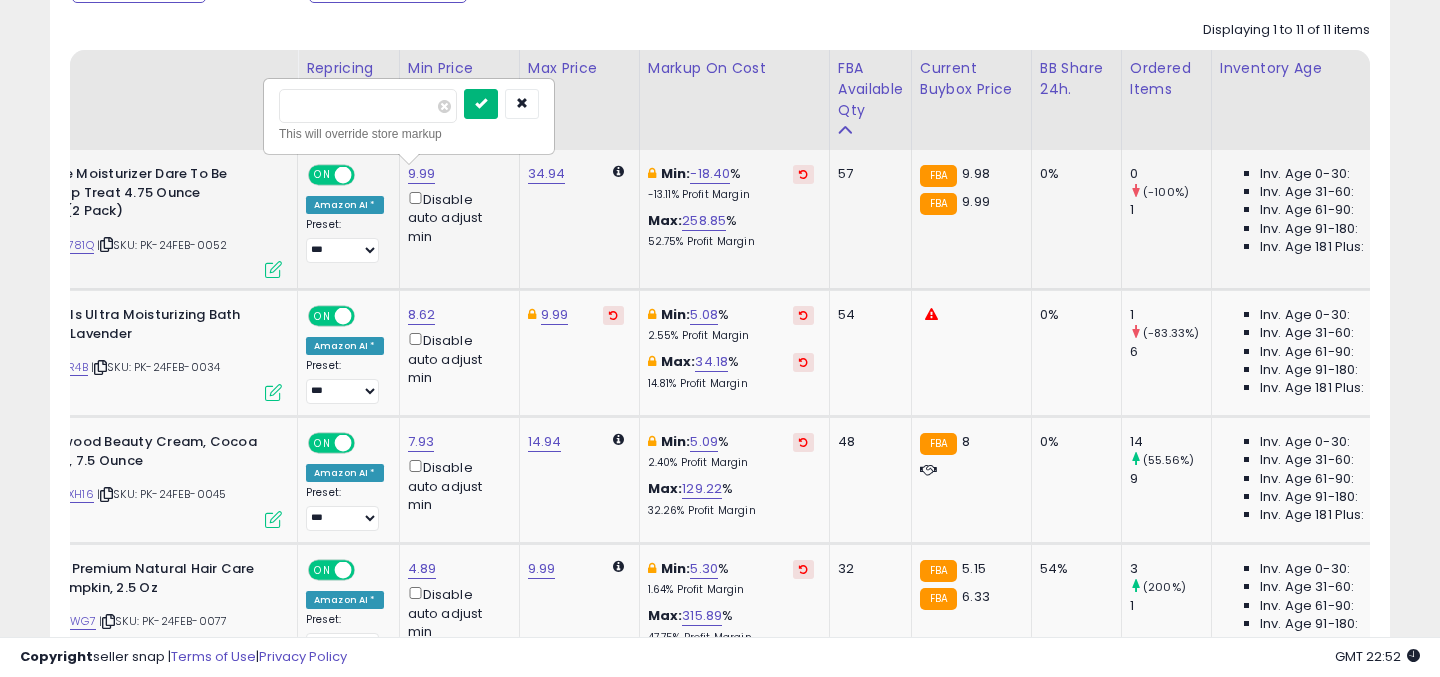 type on "****" 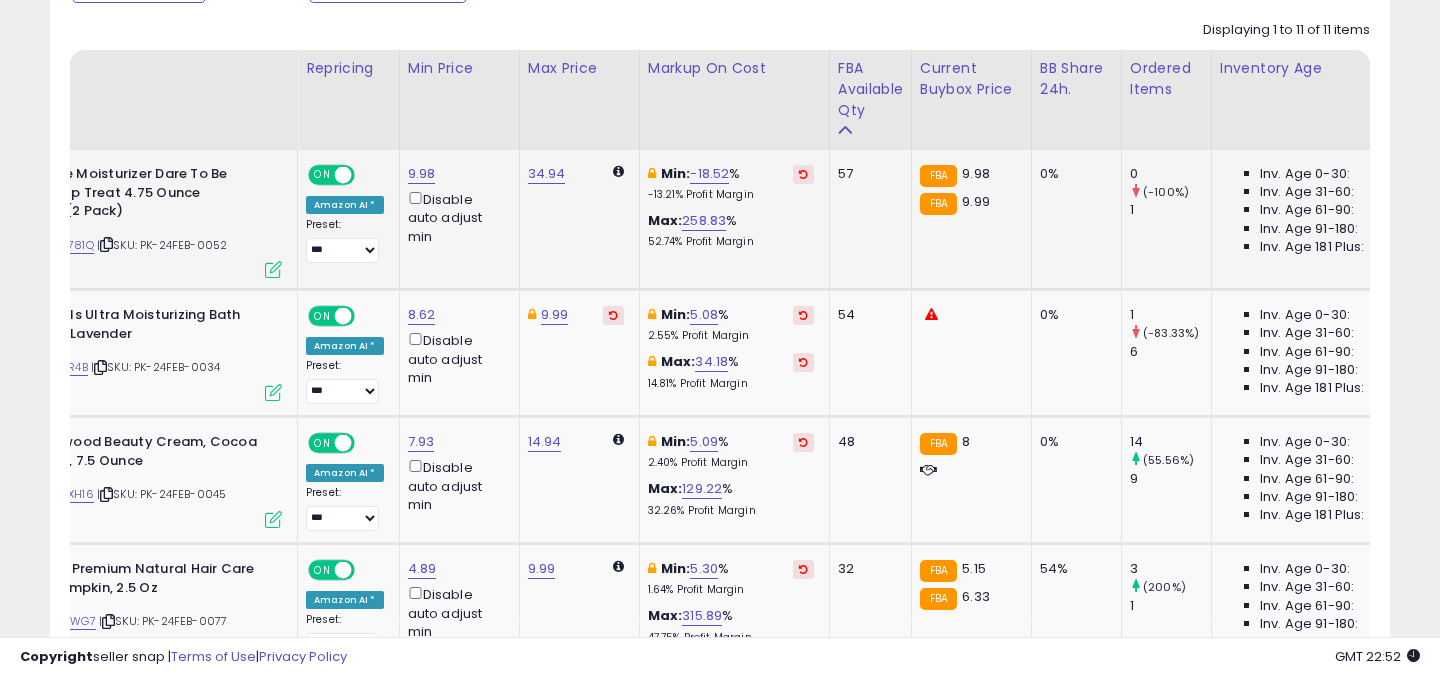 scroll, scrollTop: 0, scrollLeft: 105, axis: horizontal 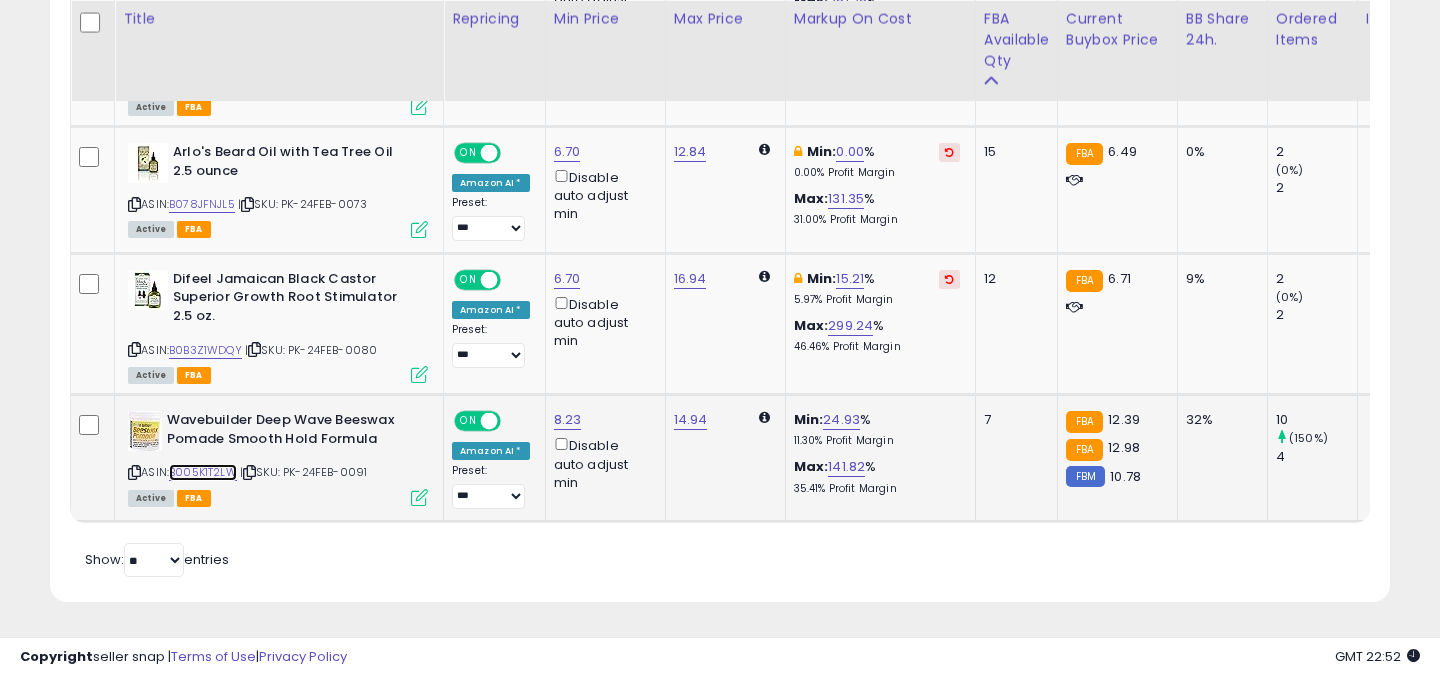 click on "B005K1T2LW" at bounding box center (203, 472) 